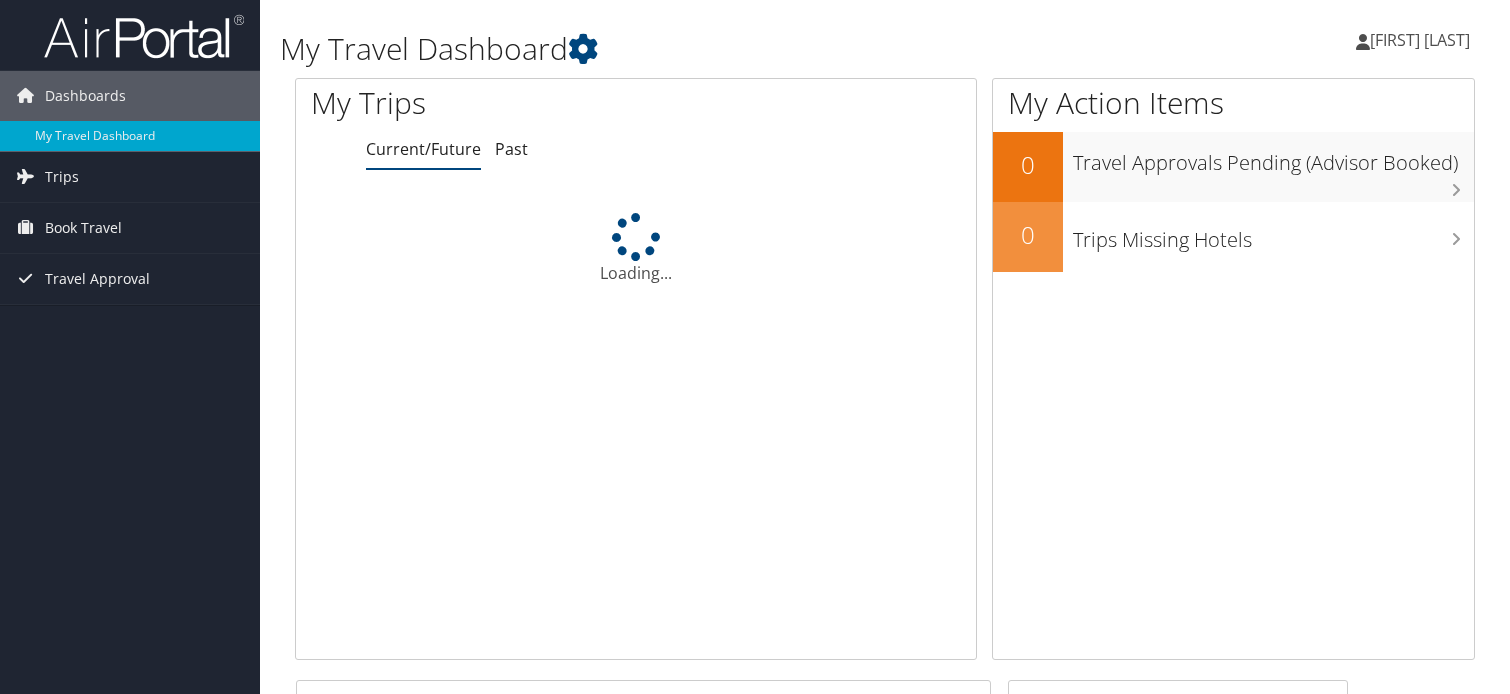 scroll, scrollTop: 0, scrollLeft: 0, axis: both 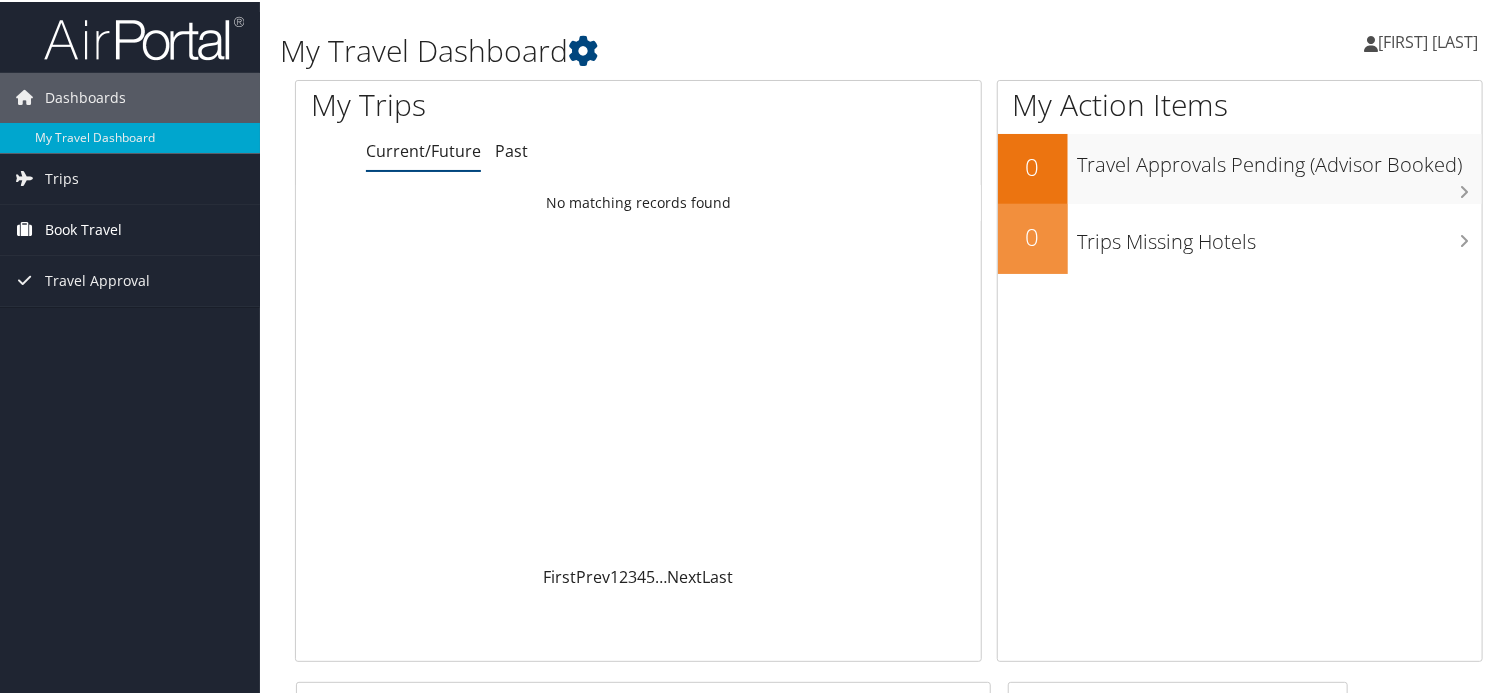 click on "Book Travel" at bounding box center (83, 228) 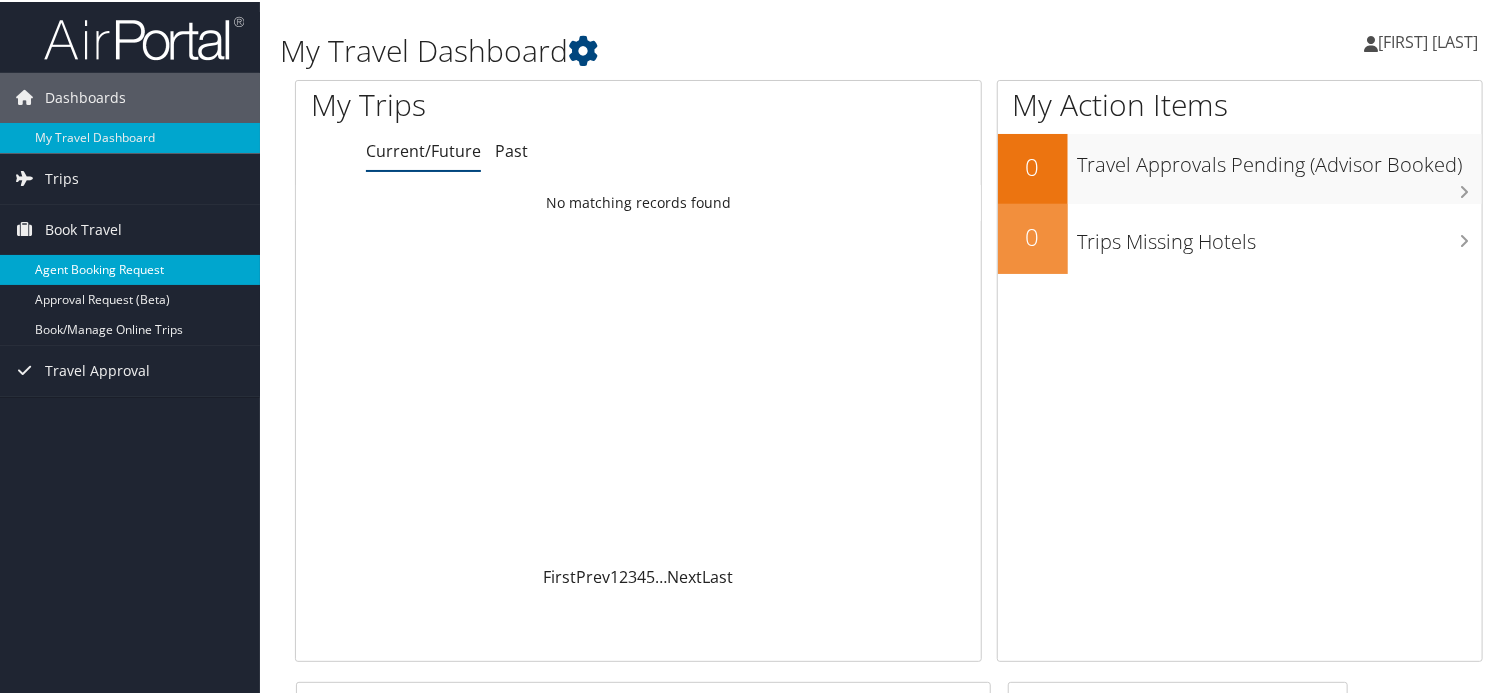 click on "Agent Booking Request" at bounding box center [130, 268] 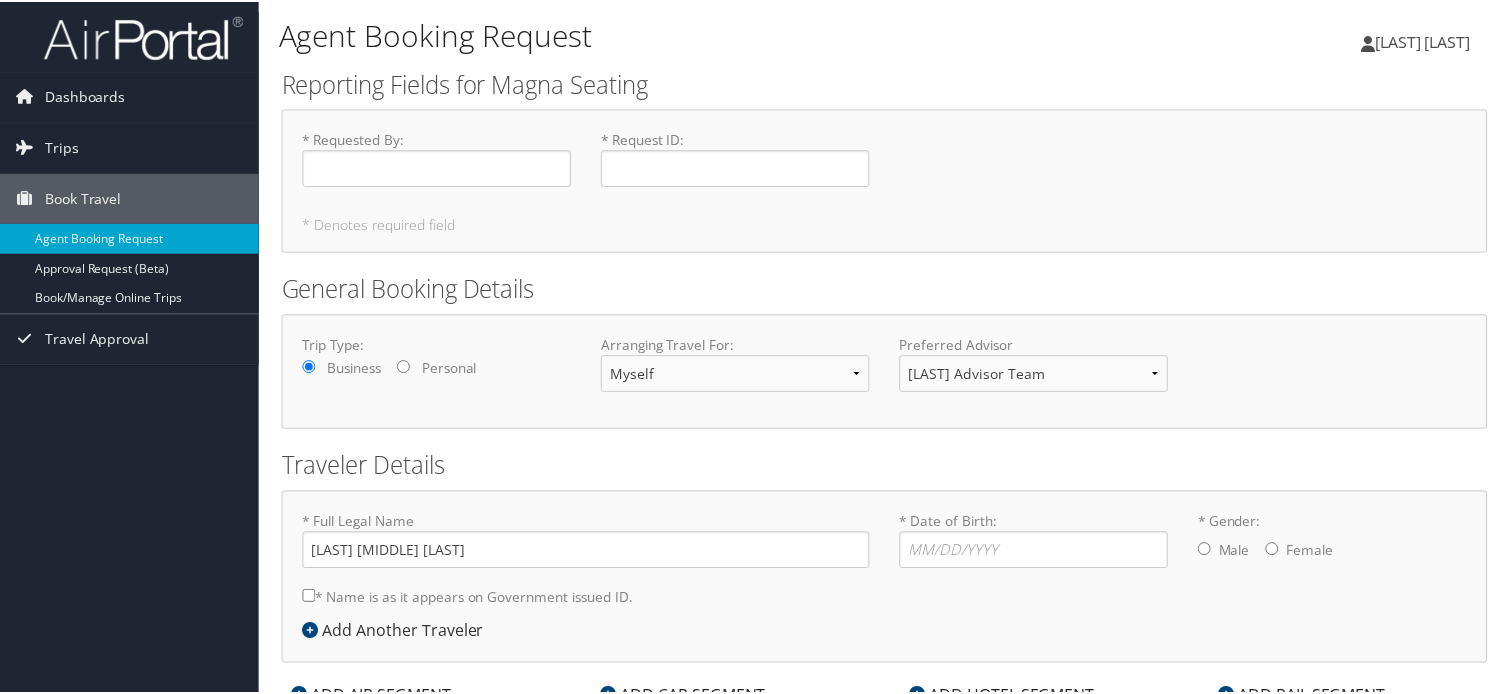 scroll, scrollTop: 0, scrollLeft: 0, axis: both 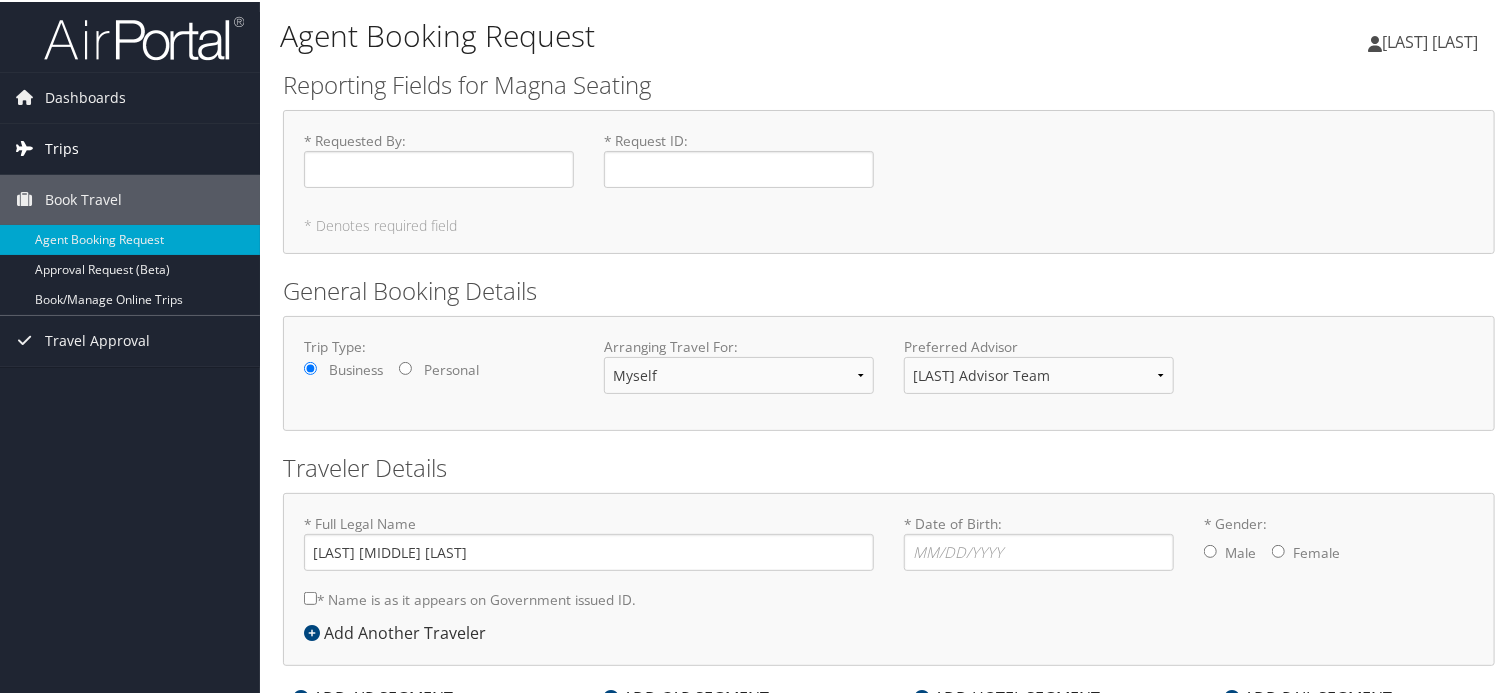 click on "Trips" at bounding box center [62, 147] 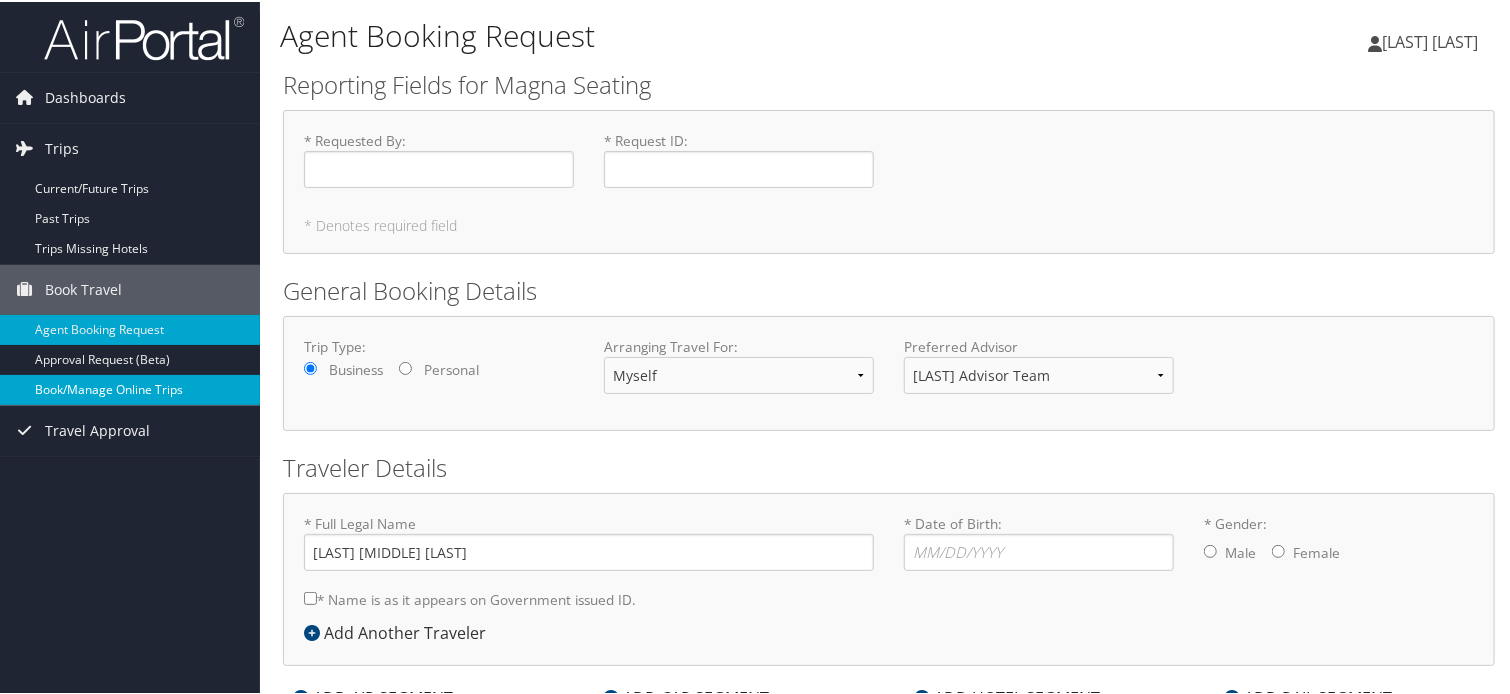 click on "Book/Manage Online Trips" at bounding box center [130, 388] 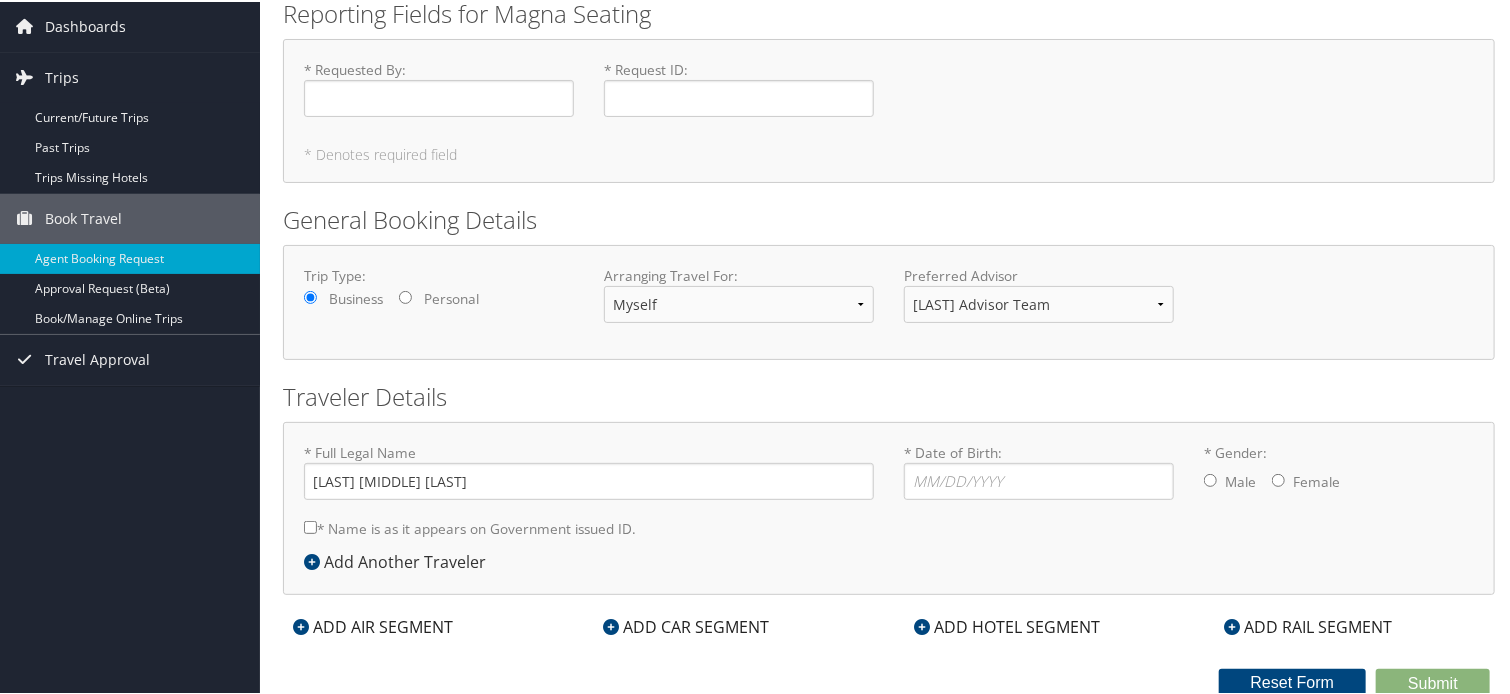 scroll, scrollTop: 72, scrollLeft: 0, axis: vertical 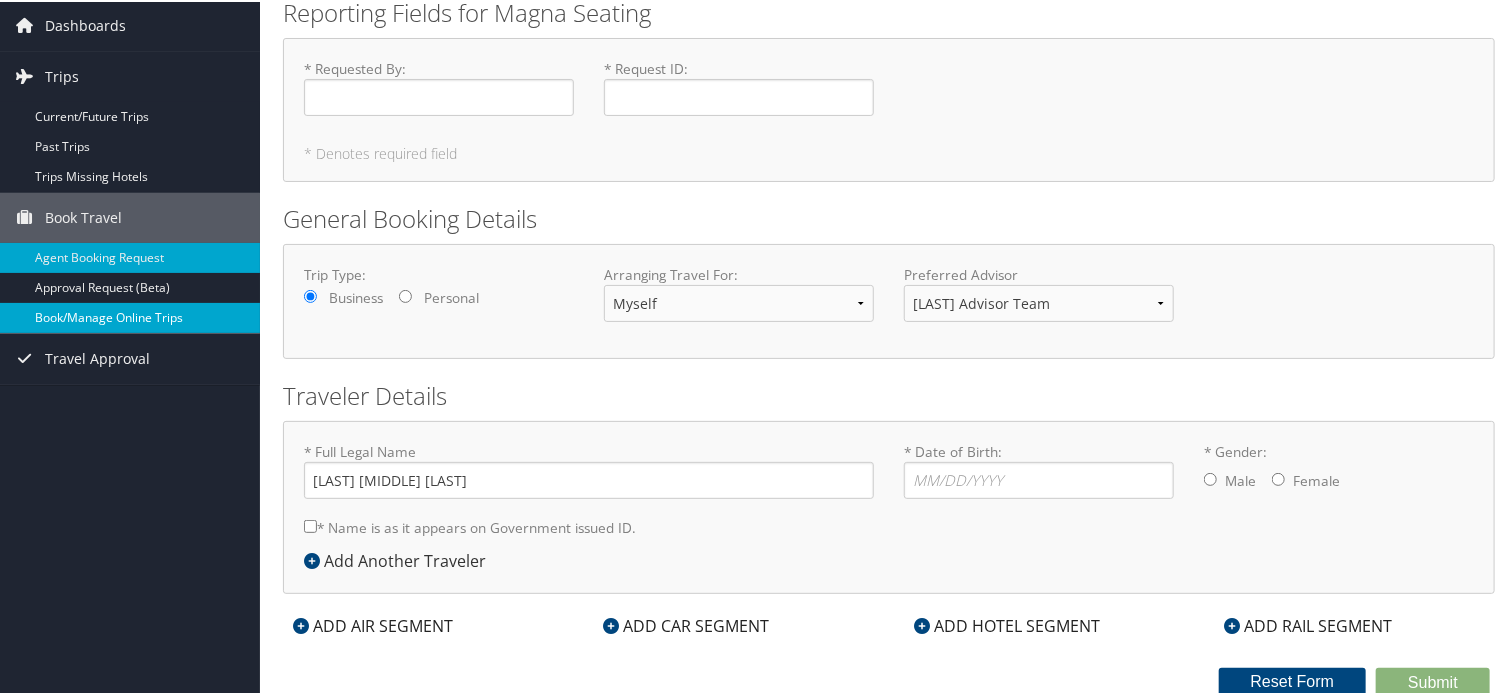 click on "Book/Manage Online Trips" at bounding box center [130, 316] 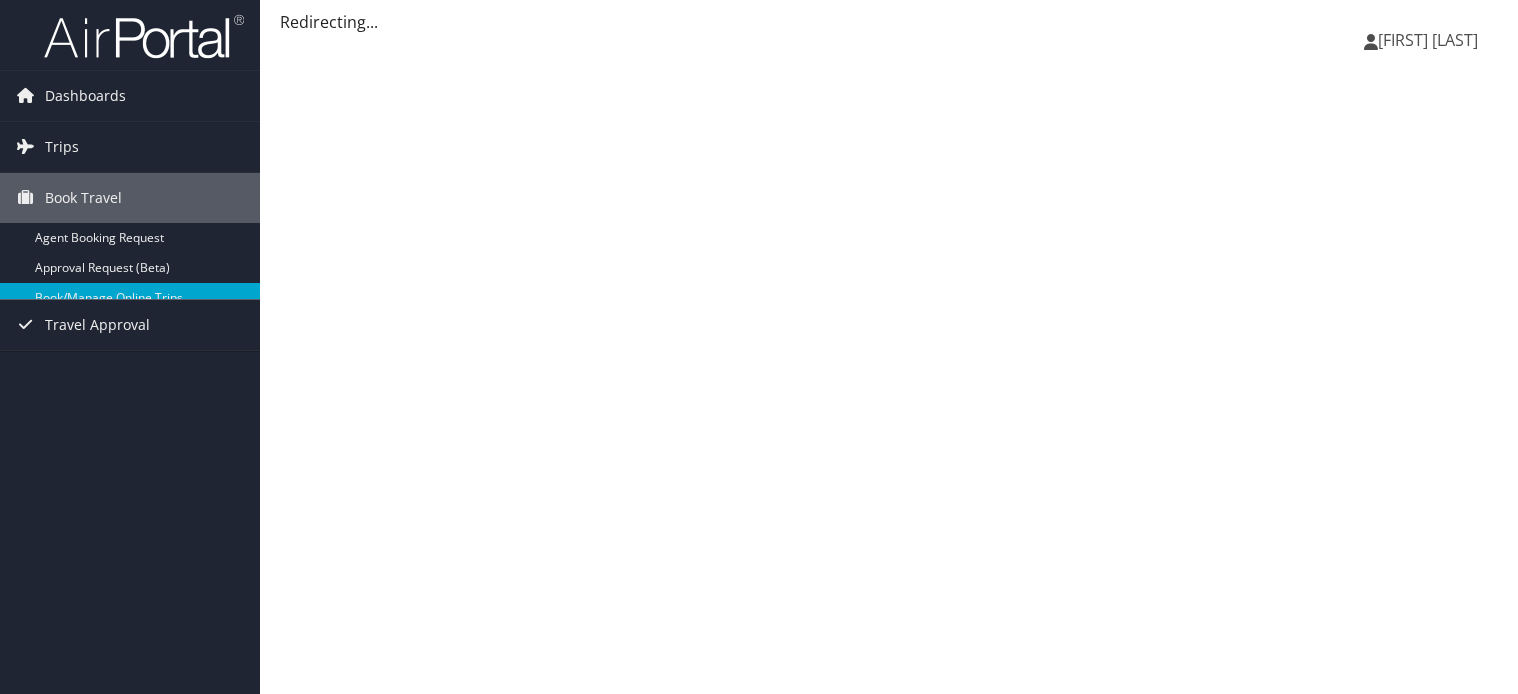 scroll, scrollTop: 0, scrollLeft: 0, axis: both 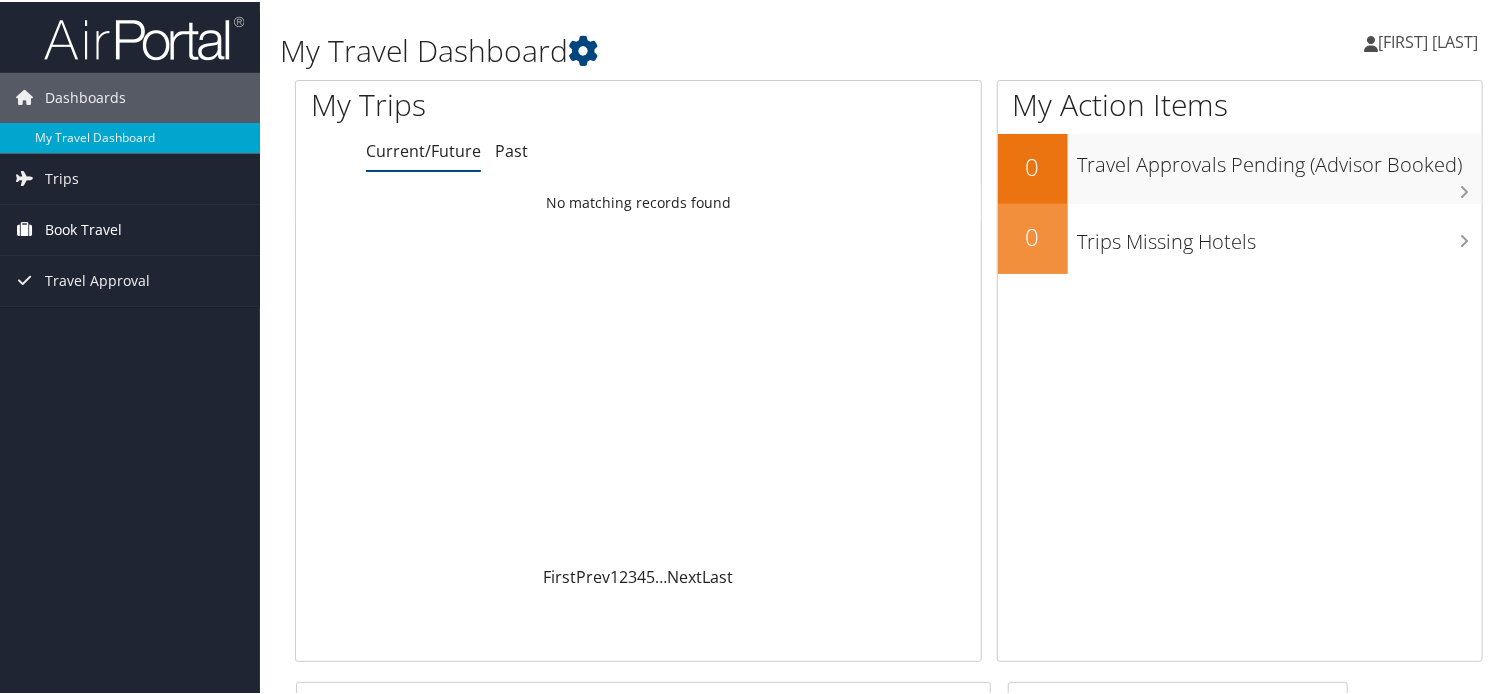 click on "Book Travel" at bounding box center (83, 228) 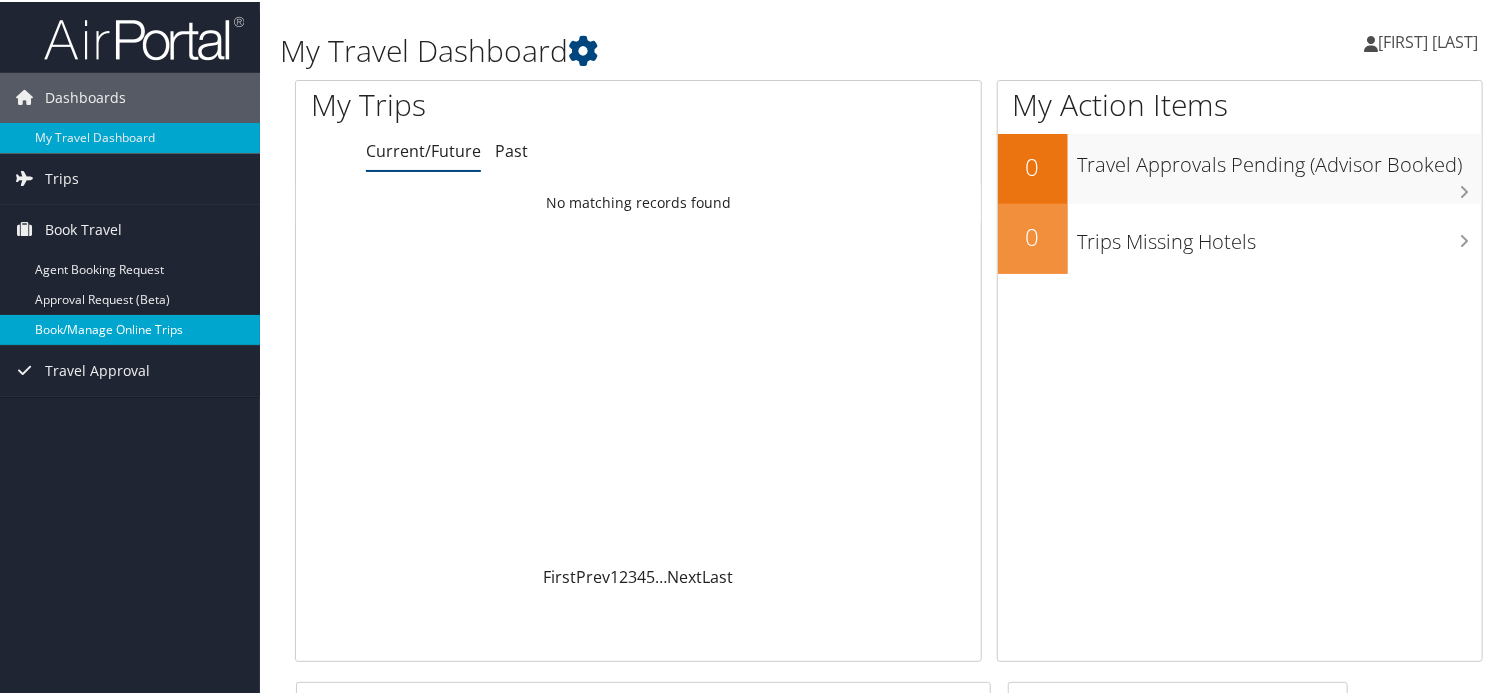 click on "Book/Manage Online Trips" at bounding box center [130, 328] 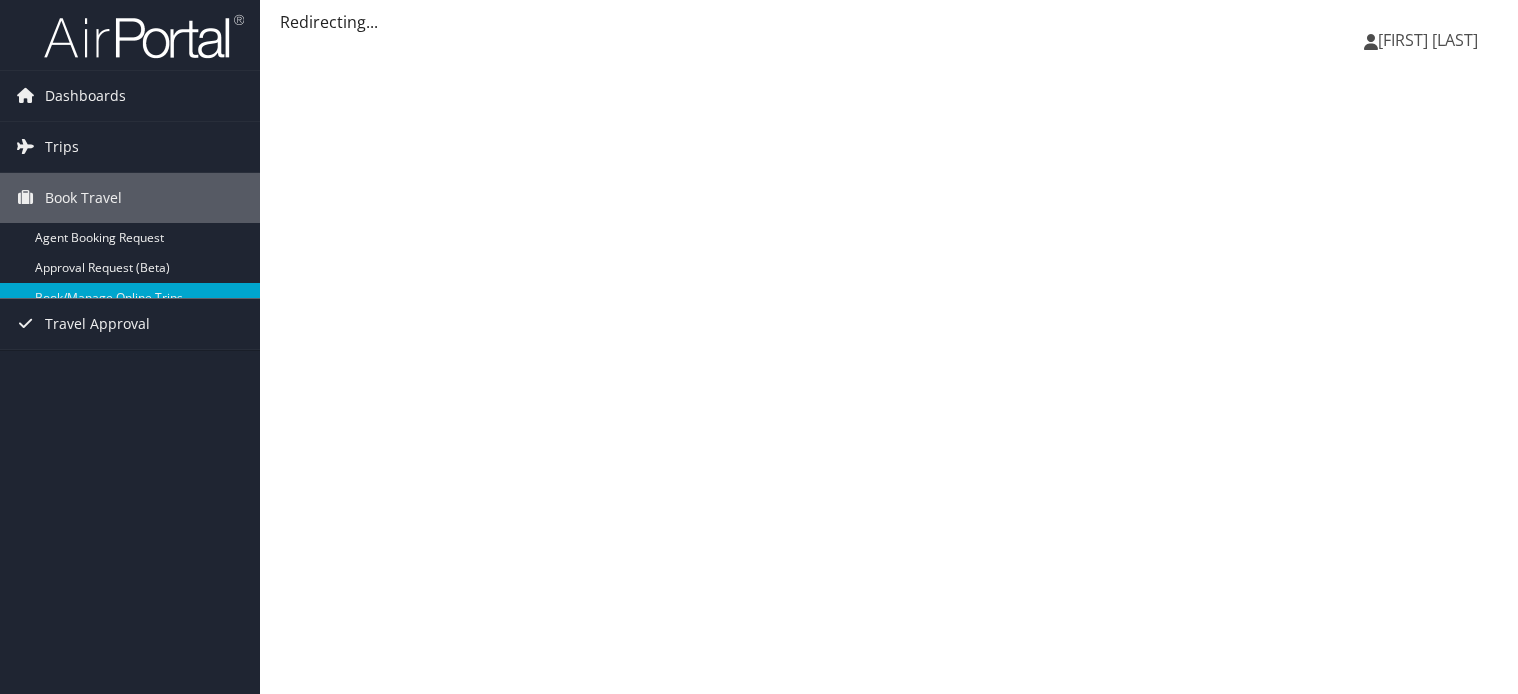 scroll, scrollTop: 0, scrollLeft: 0, axis: both 